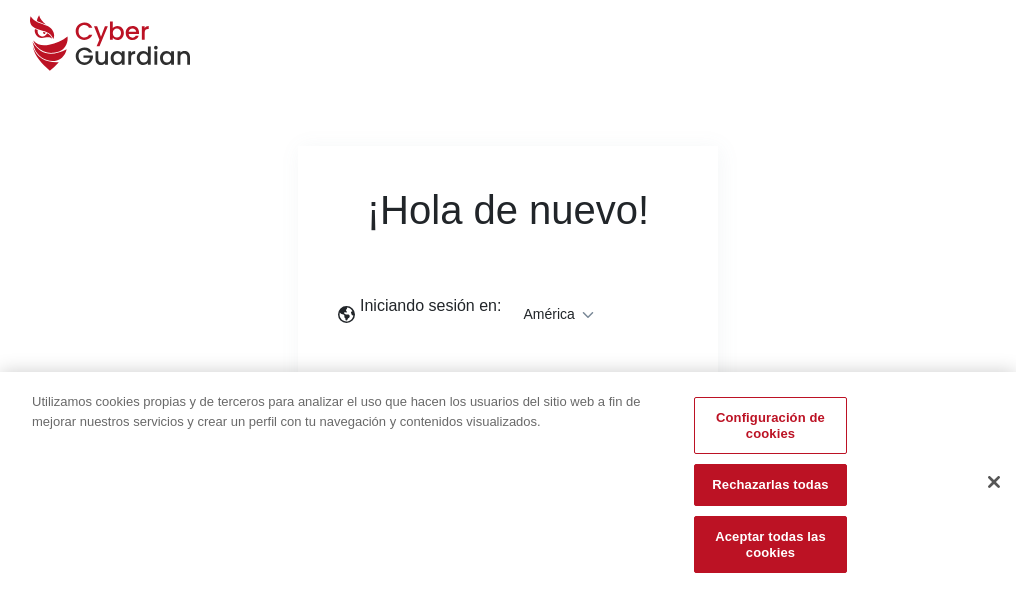 scroll, scrollTop: 0, scrollLeft: 0, axis: both 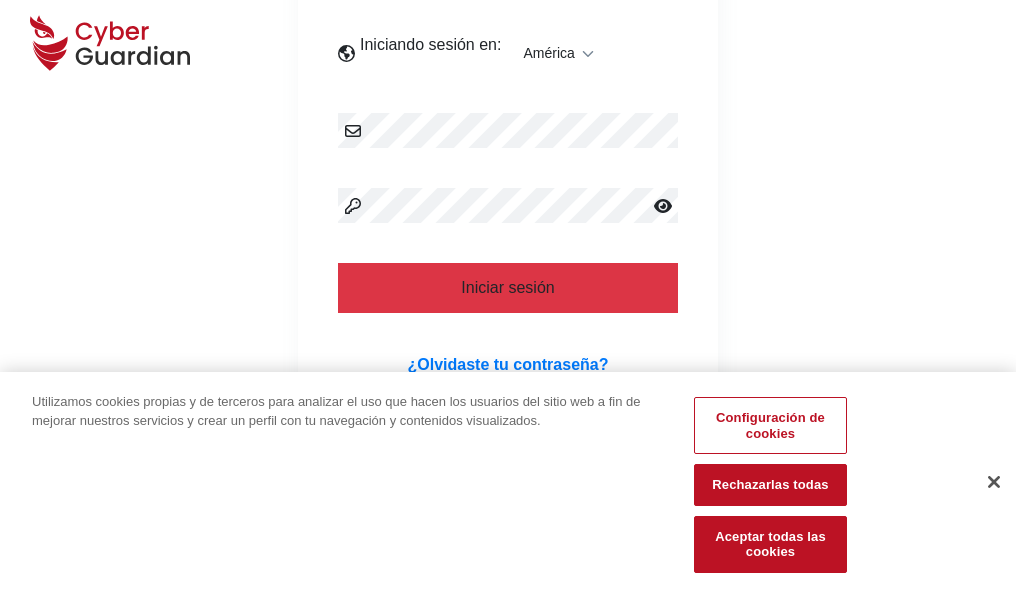 click at bounding box center (994, 482) 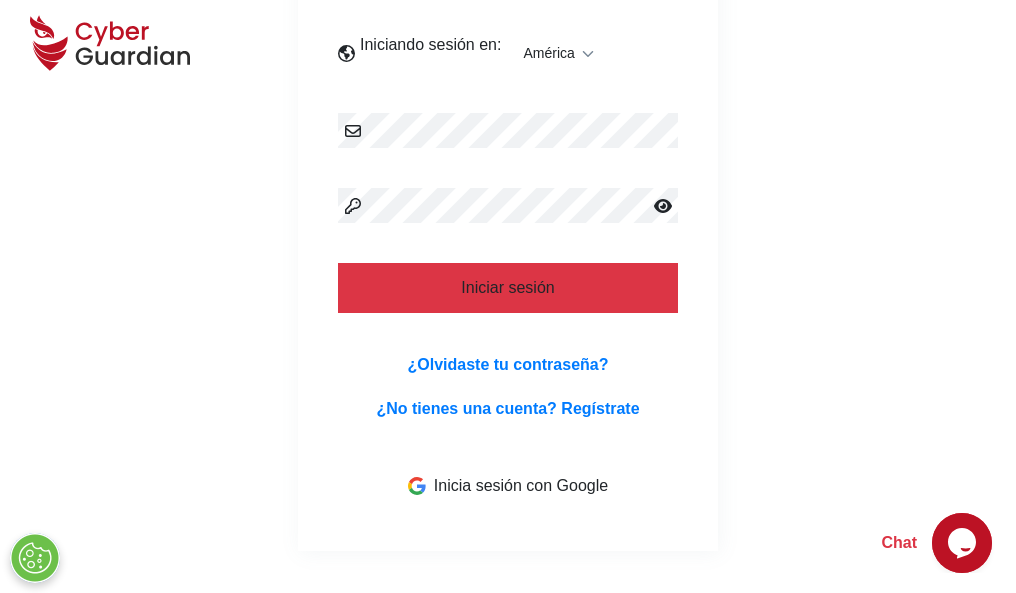 scroll, scrollTop: 454, scrollLeft: 0, axis: vertical 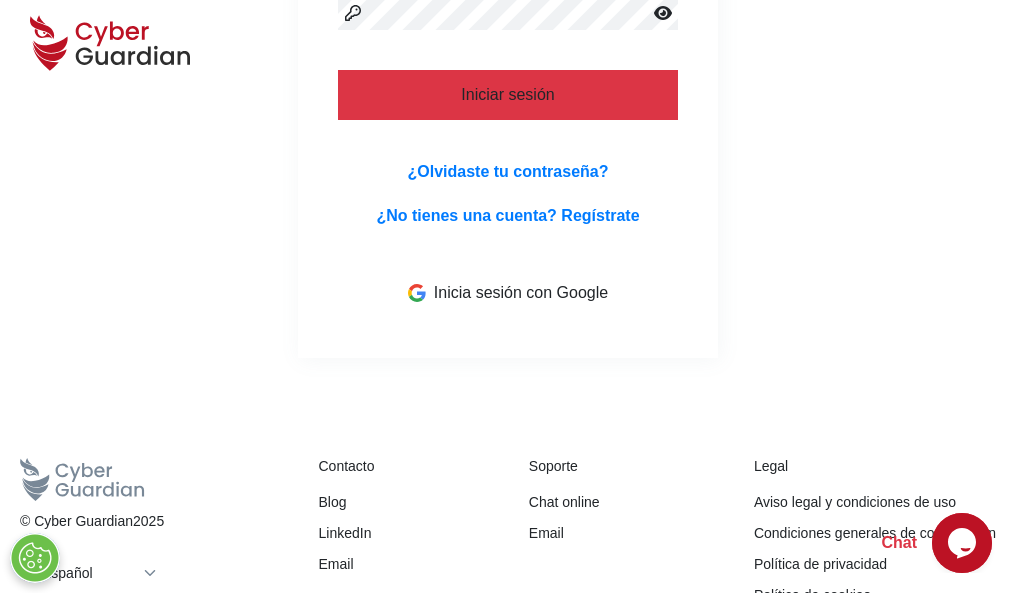 type 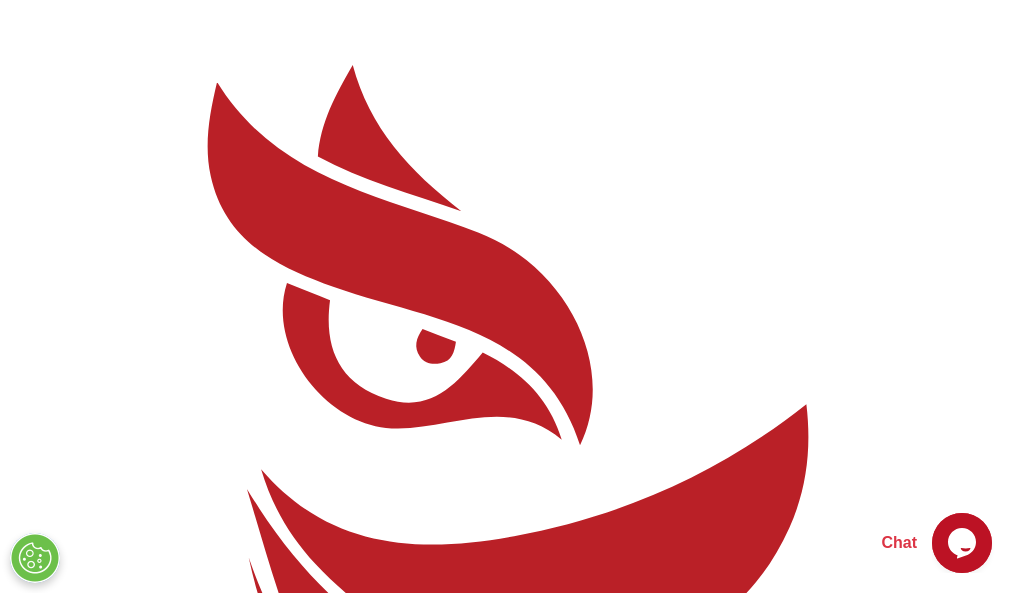 scroll, scrollTop: 0, scrollLeft: 0, axis: both 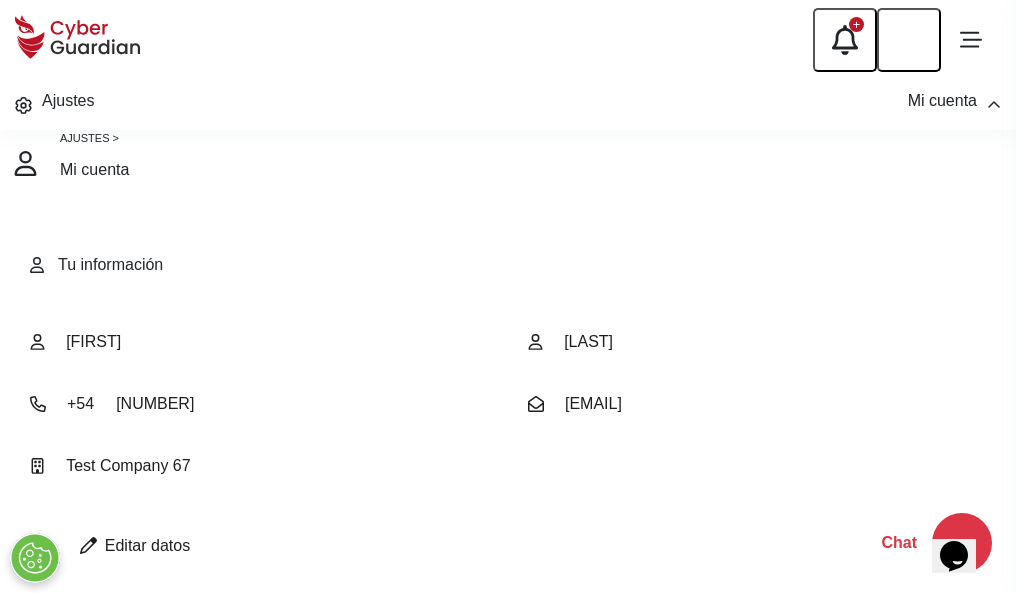 click at bounding box center [88, 545] 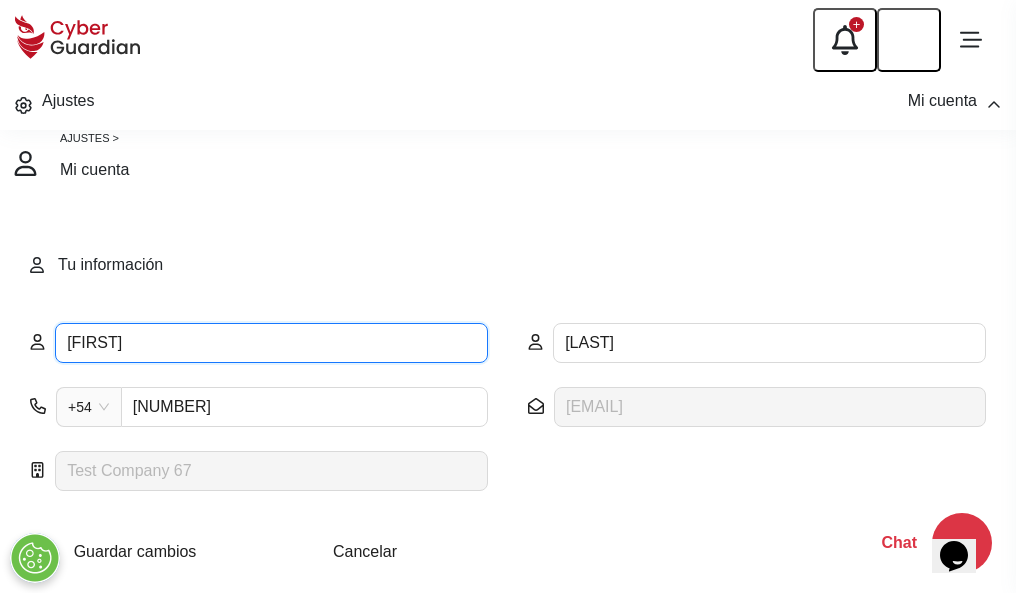 click on "[FIRST]" at bounding box center [271, 343] 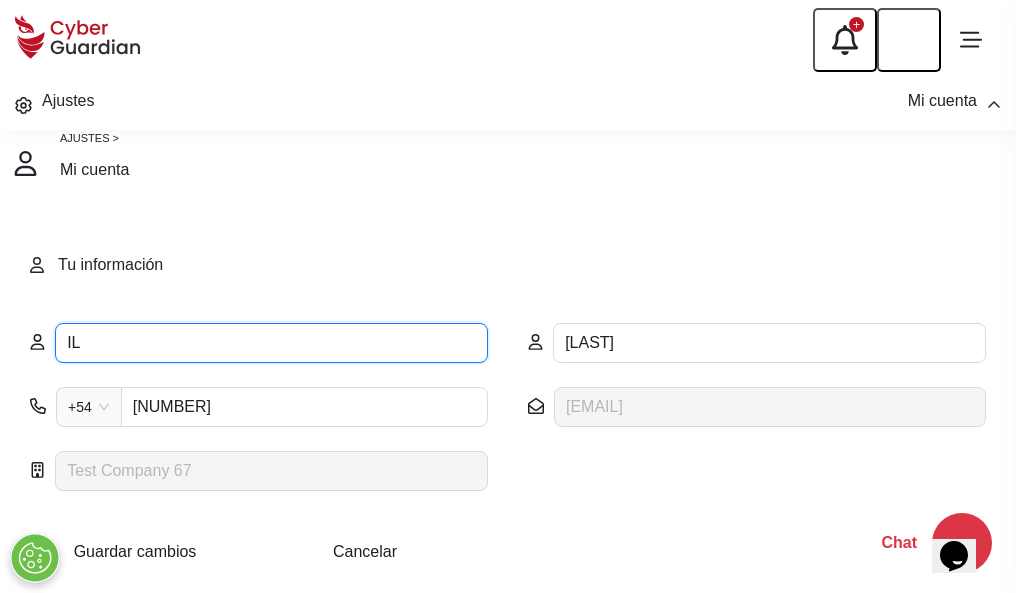 type on "I" 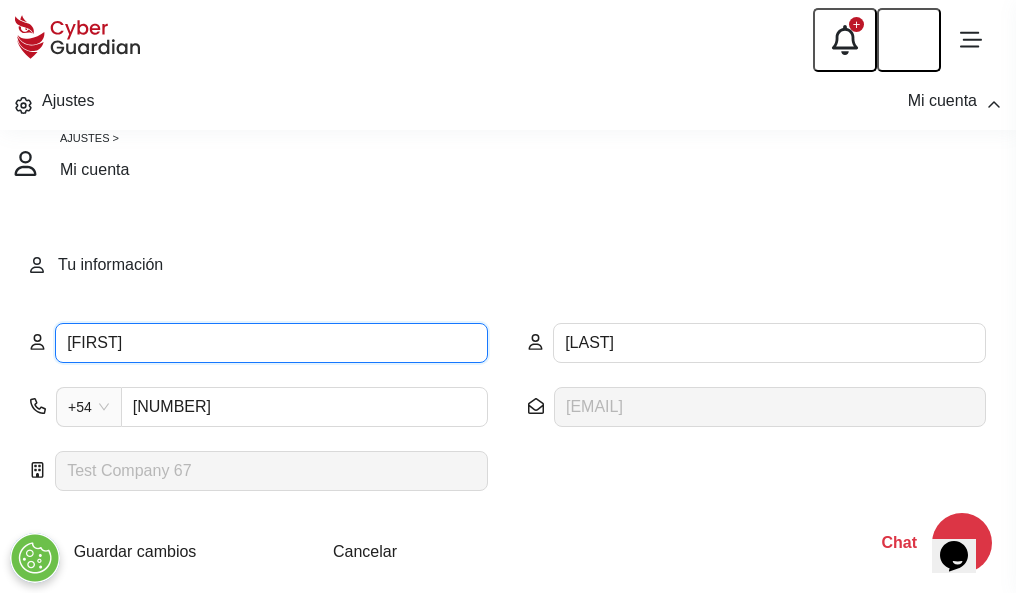 type on "Arcelia" 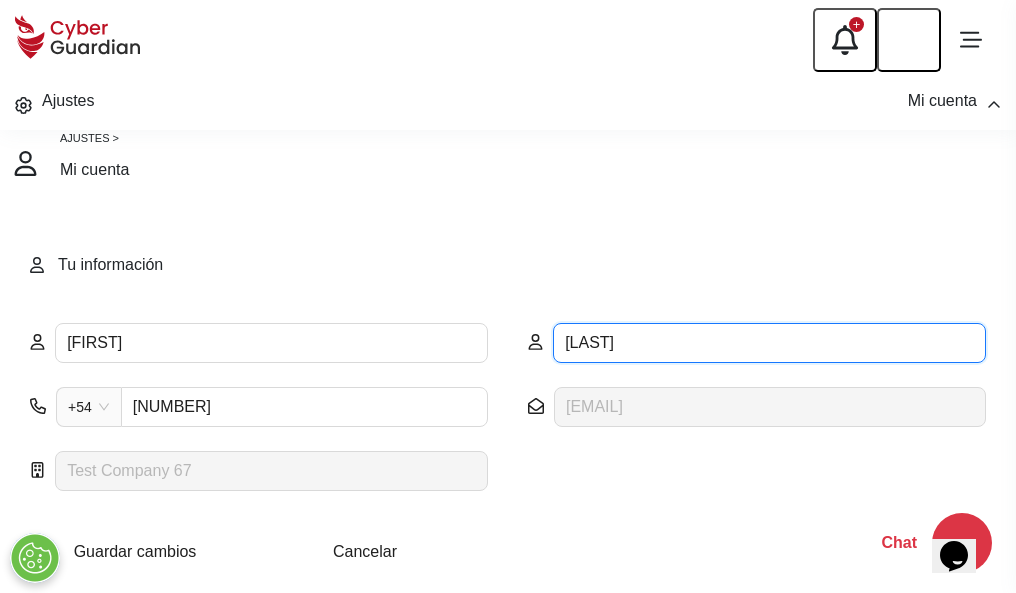 click on "CORREA" at bounding box center (769, 343) 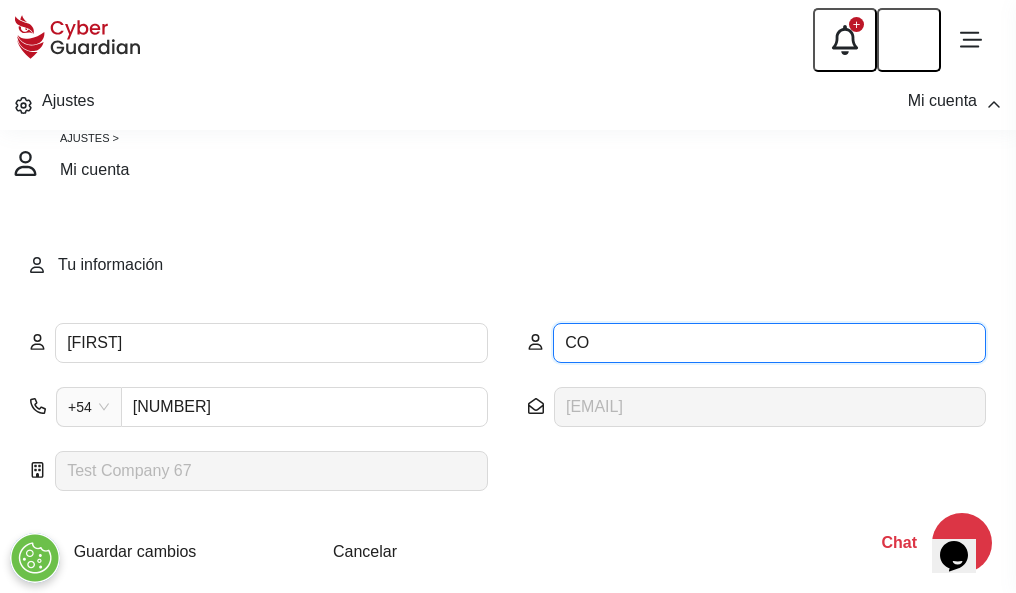 type on "C" 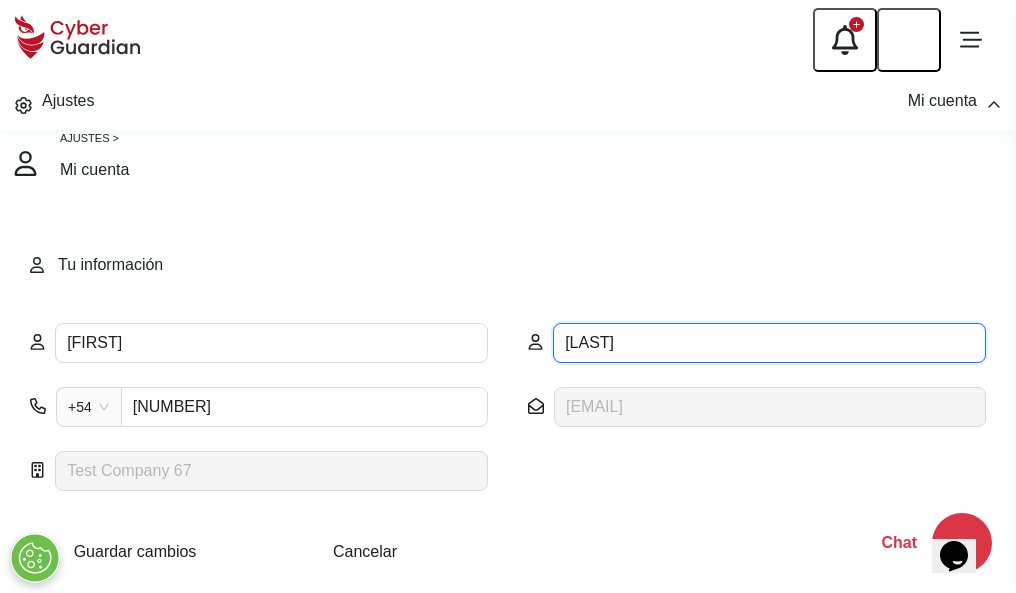 type on "Portillo" 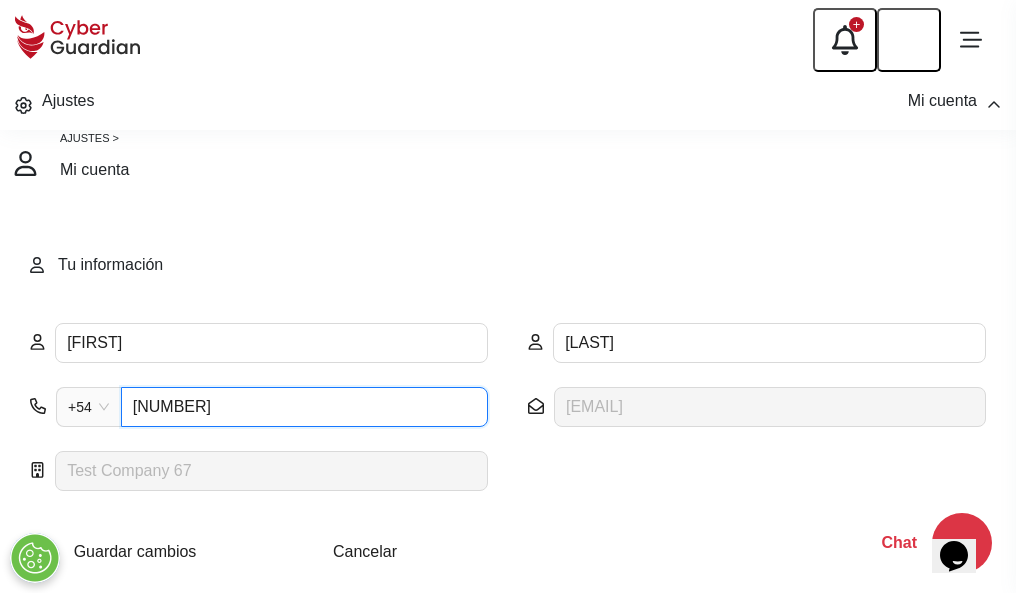 click on "1164055377" at bounding box center [304, 407] 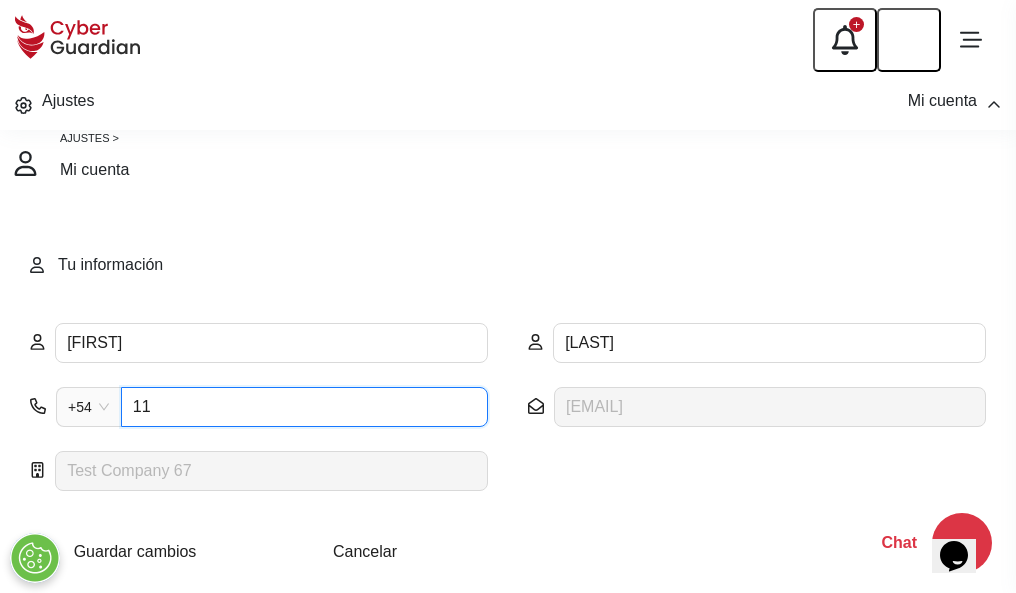 type on "1" 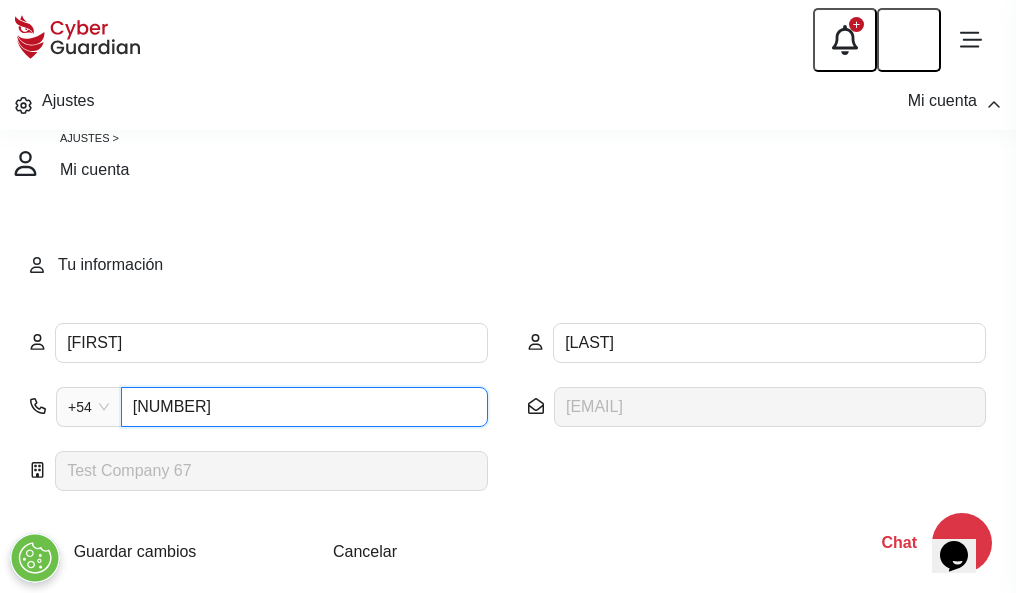 type on "4987123509" 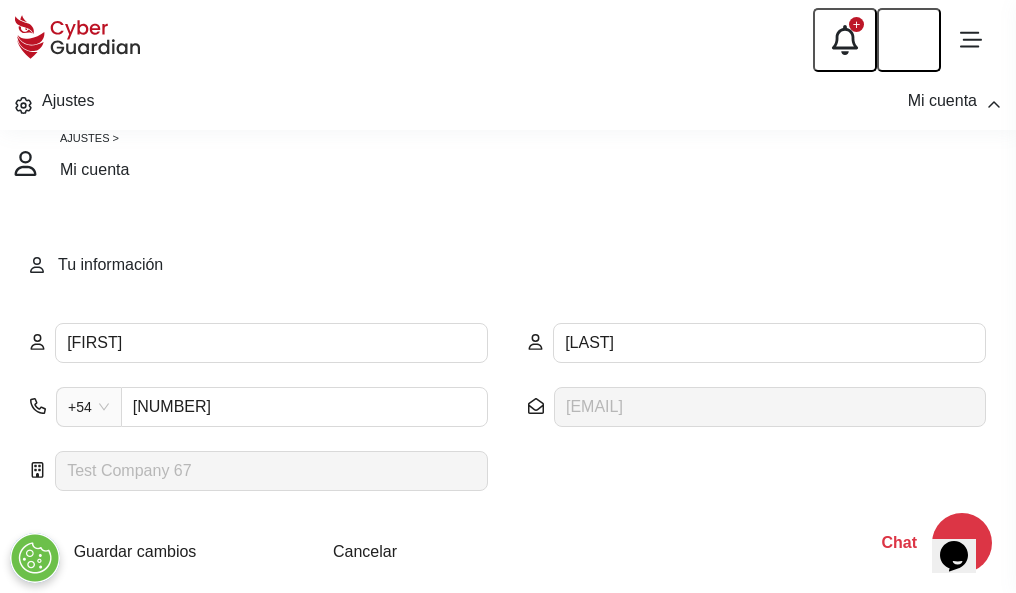 click on "Cancelar" at bounding box center (365, 551) 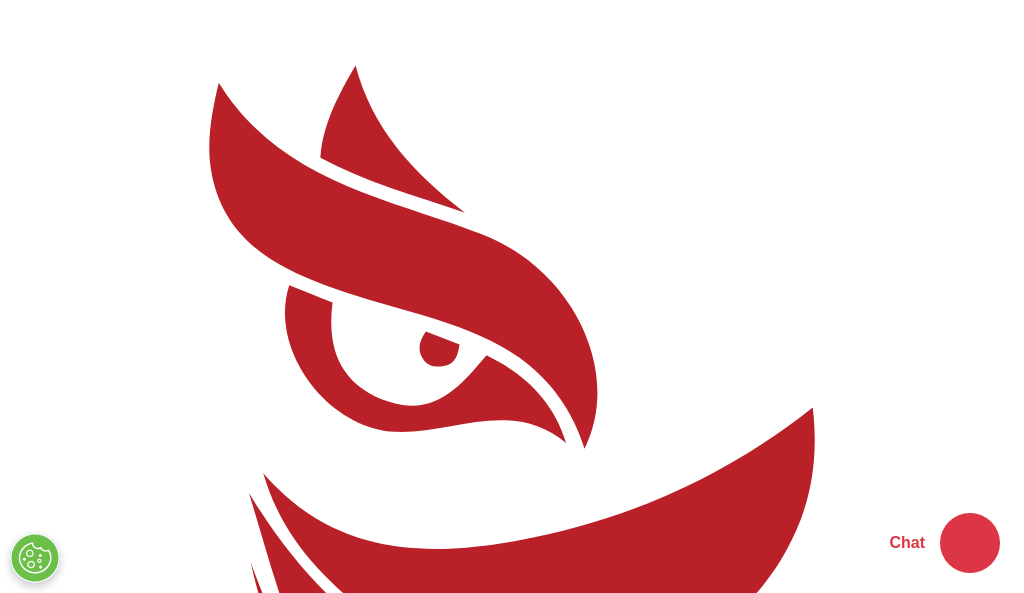 scroll, scrollTop: 0, scrollLeft: 0, axis: both 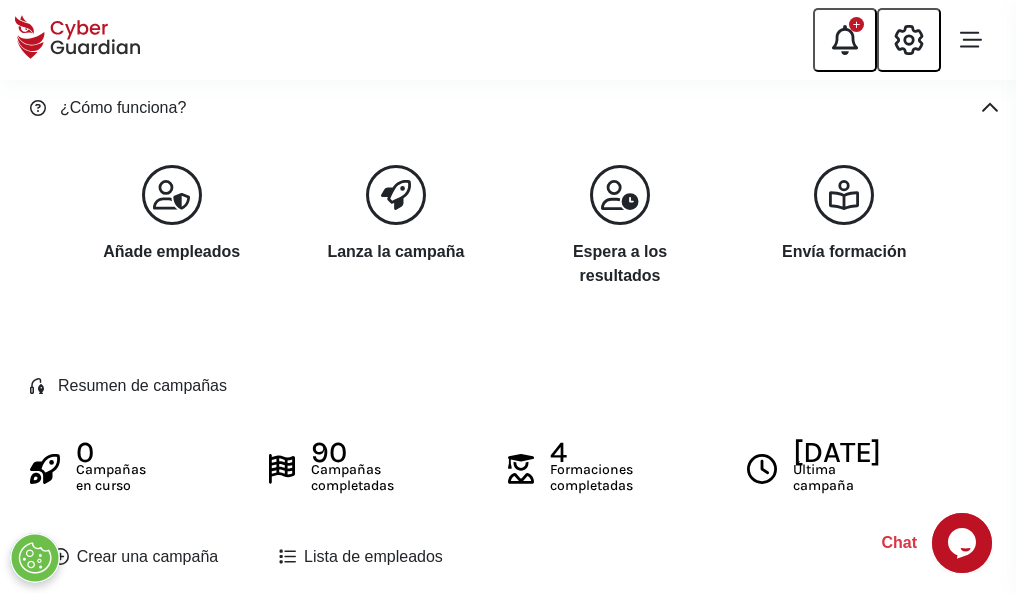 click on "Crear una campaña" at bounding box center (135, 557) 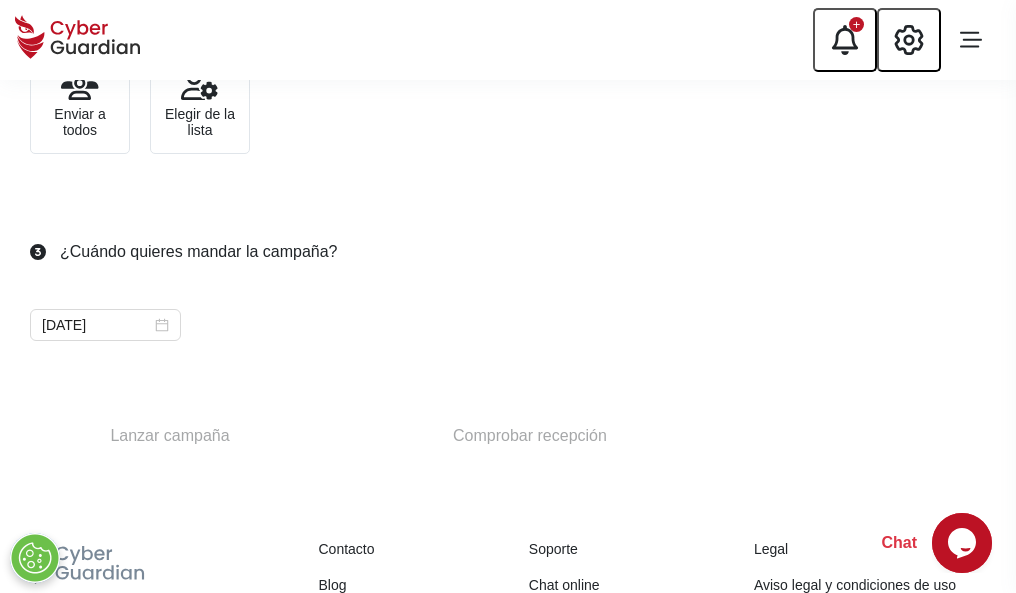 scroll, scrollTop: 732, scrollLeft: 0, axis: vertical 